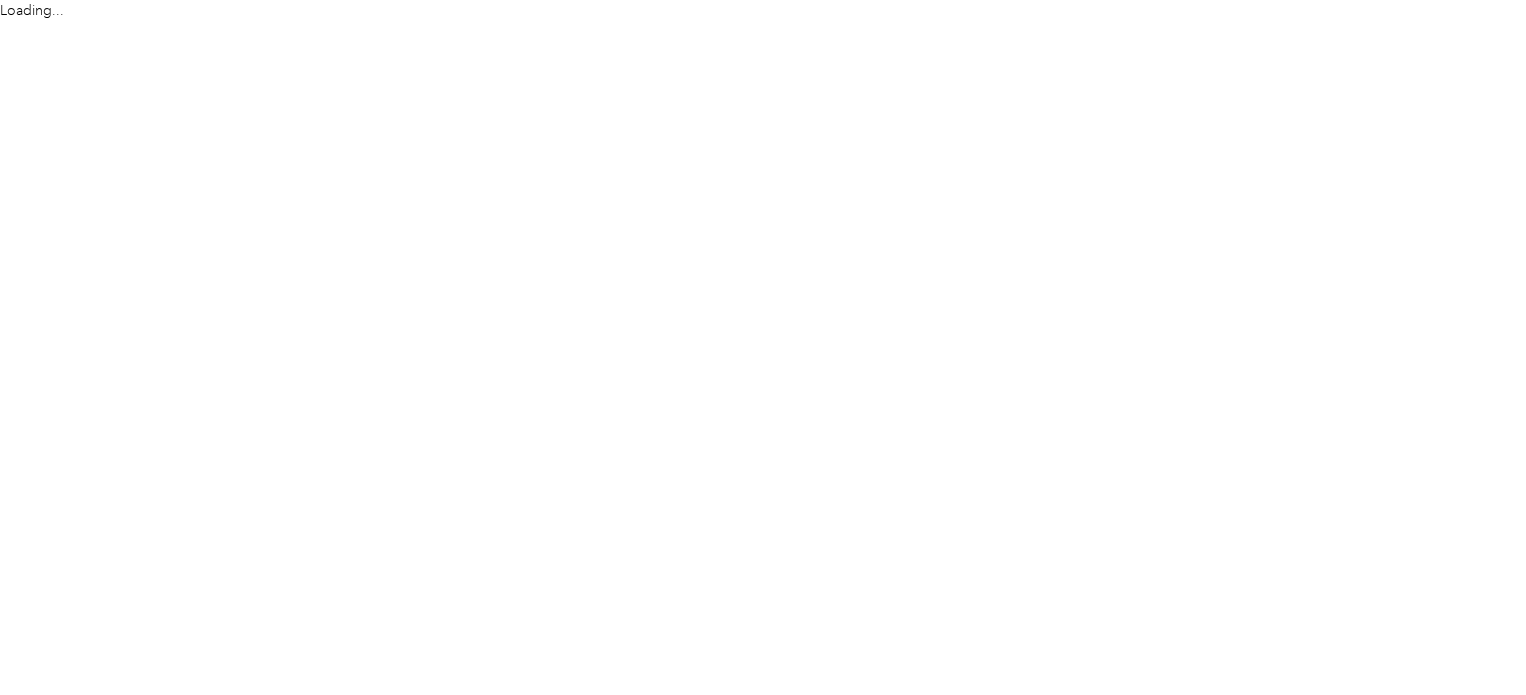 scroll, scrollTop: 0, scrollLeft: 0, axis: both 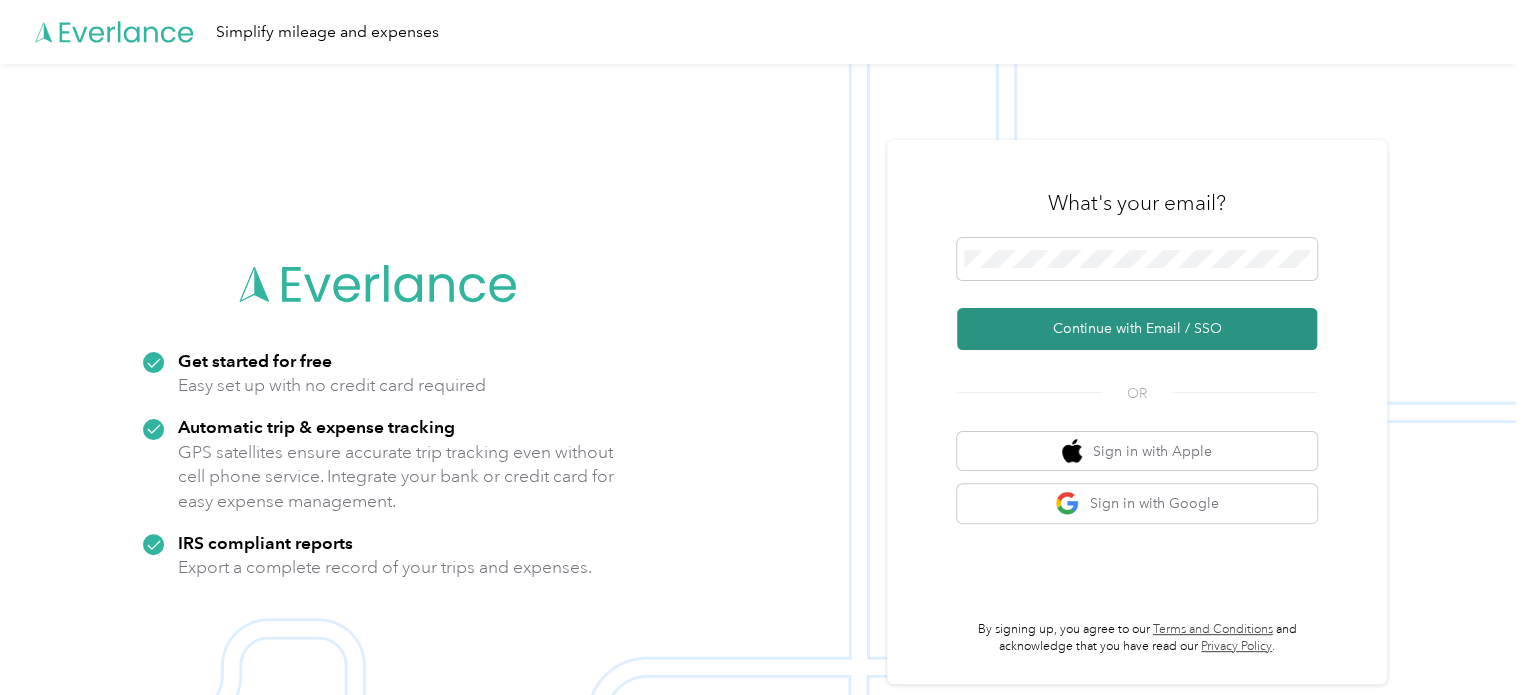 click on "Continue with Email / SSO" at bounding box center (1137, 329) 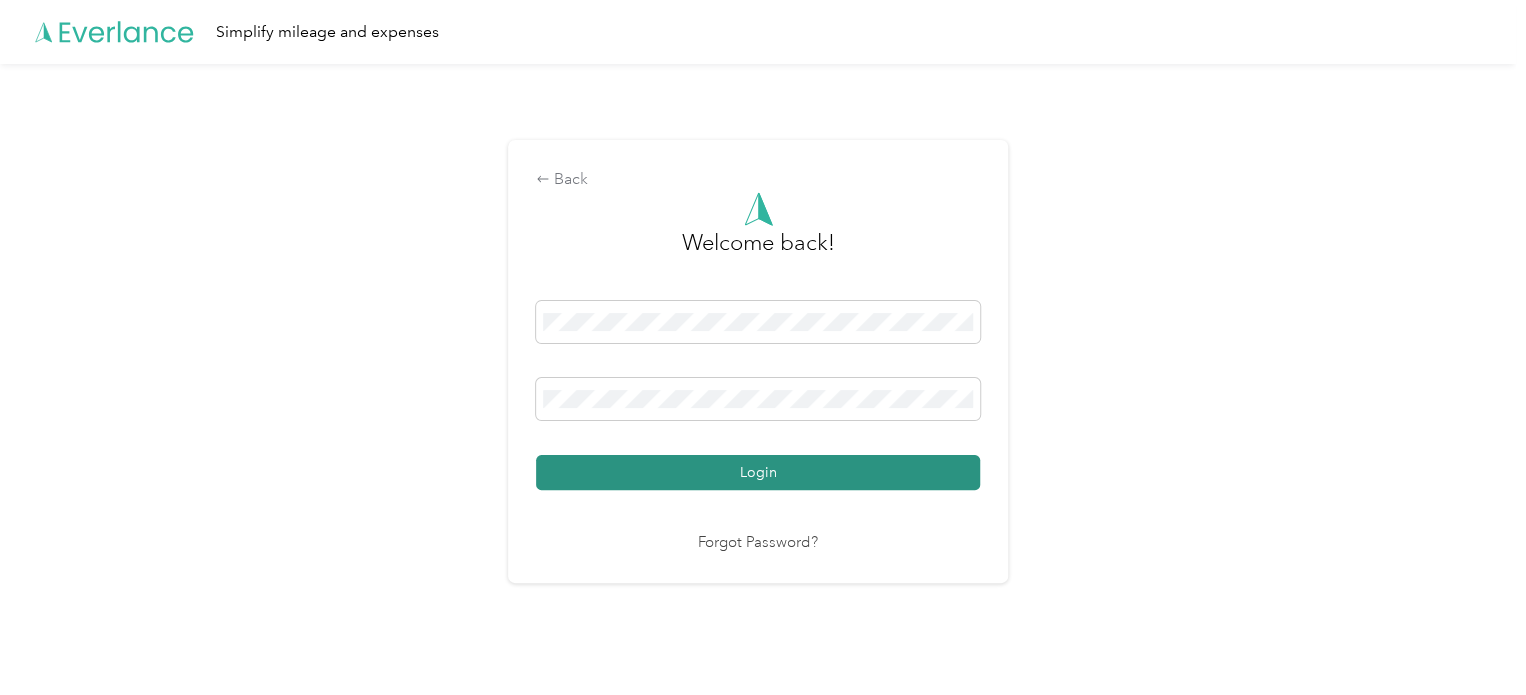 click on "Login" at bounding box center [758, 472] 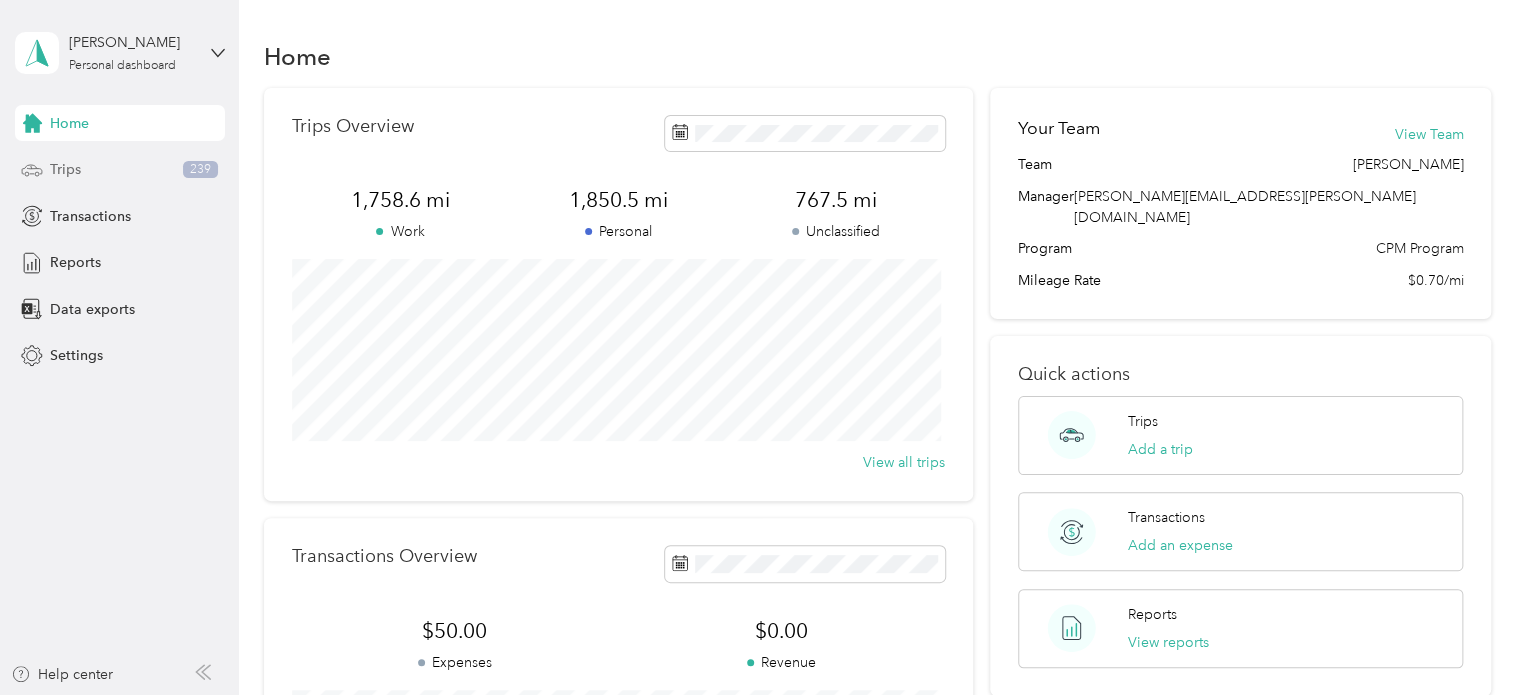 click on "Trips" at bounding box center [65, 169] 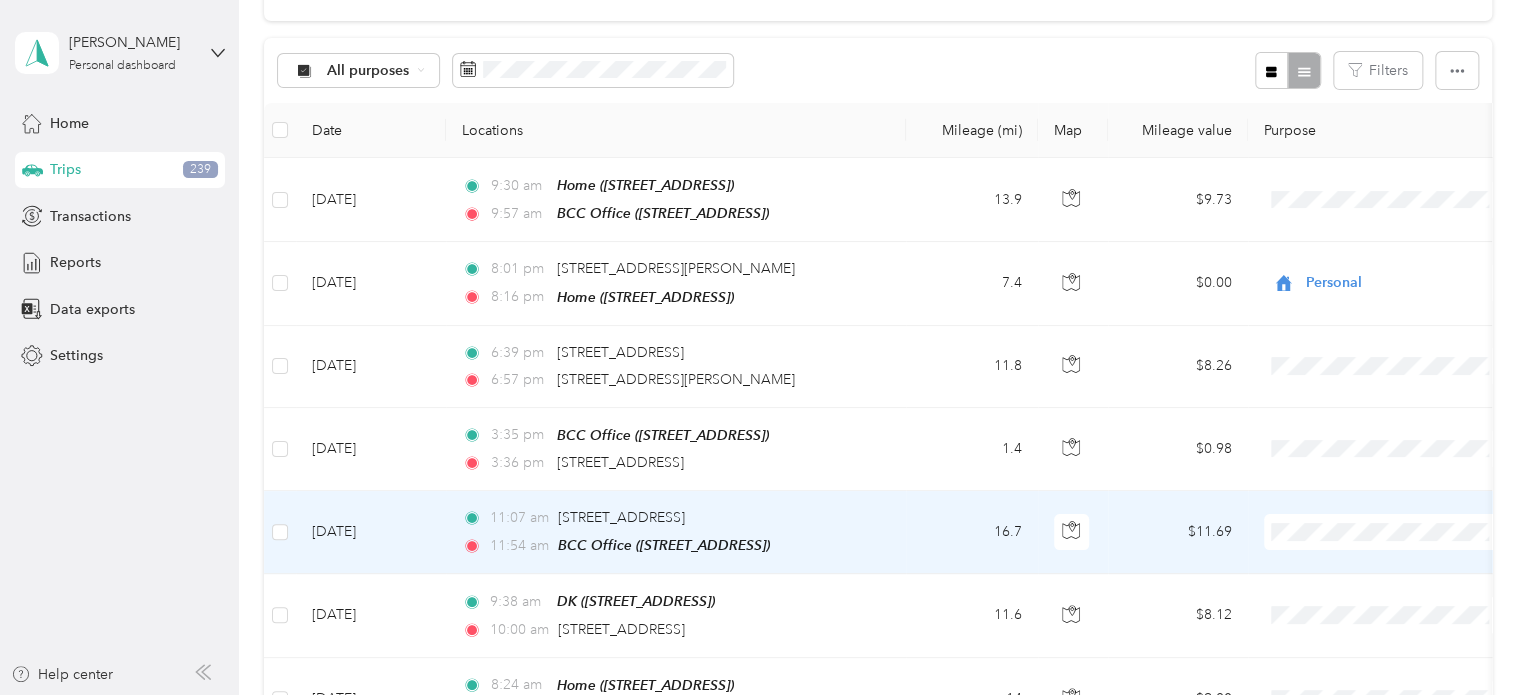 scroll, scrollTop: 167, scrollLeft: 0, axis: vertical 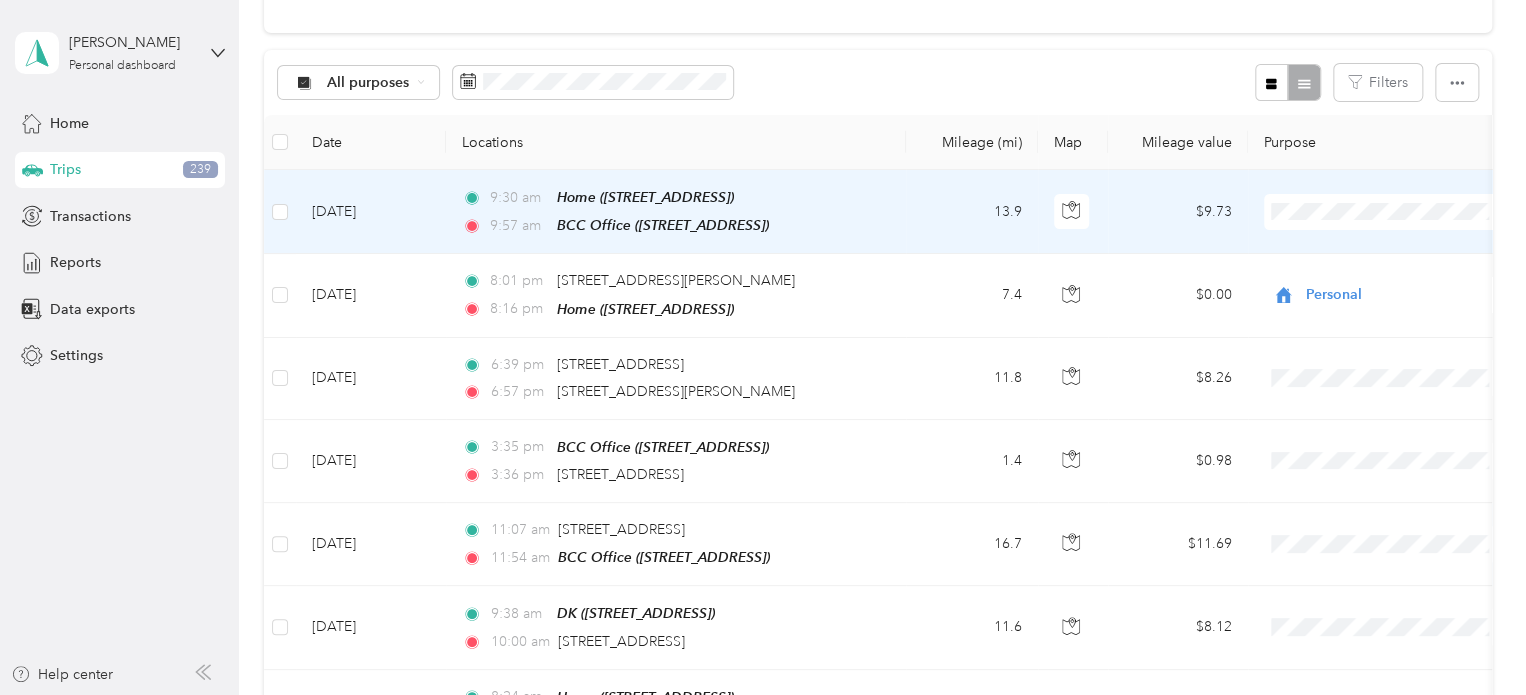 click on "13.9" at bounding box center [972, 212] 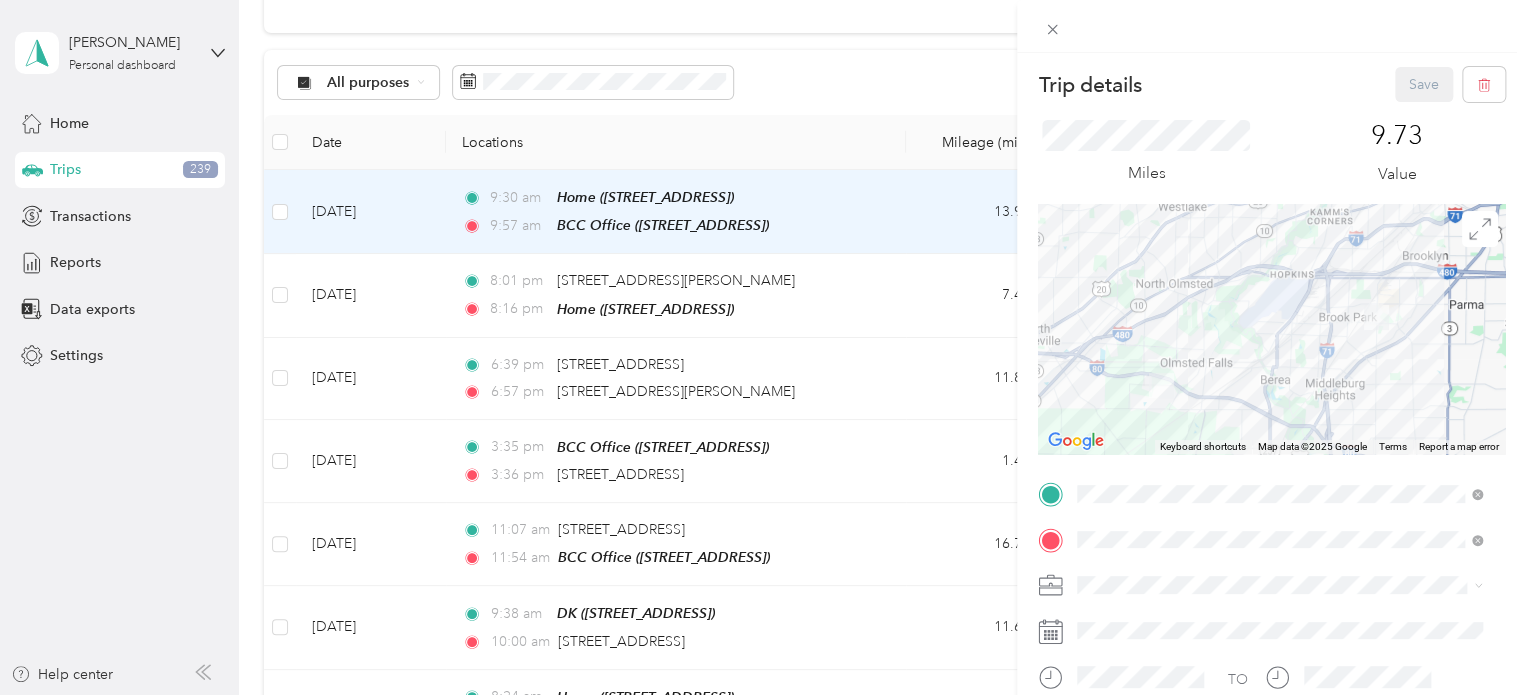 click on "Personal" at bounding box center (1279, 653) 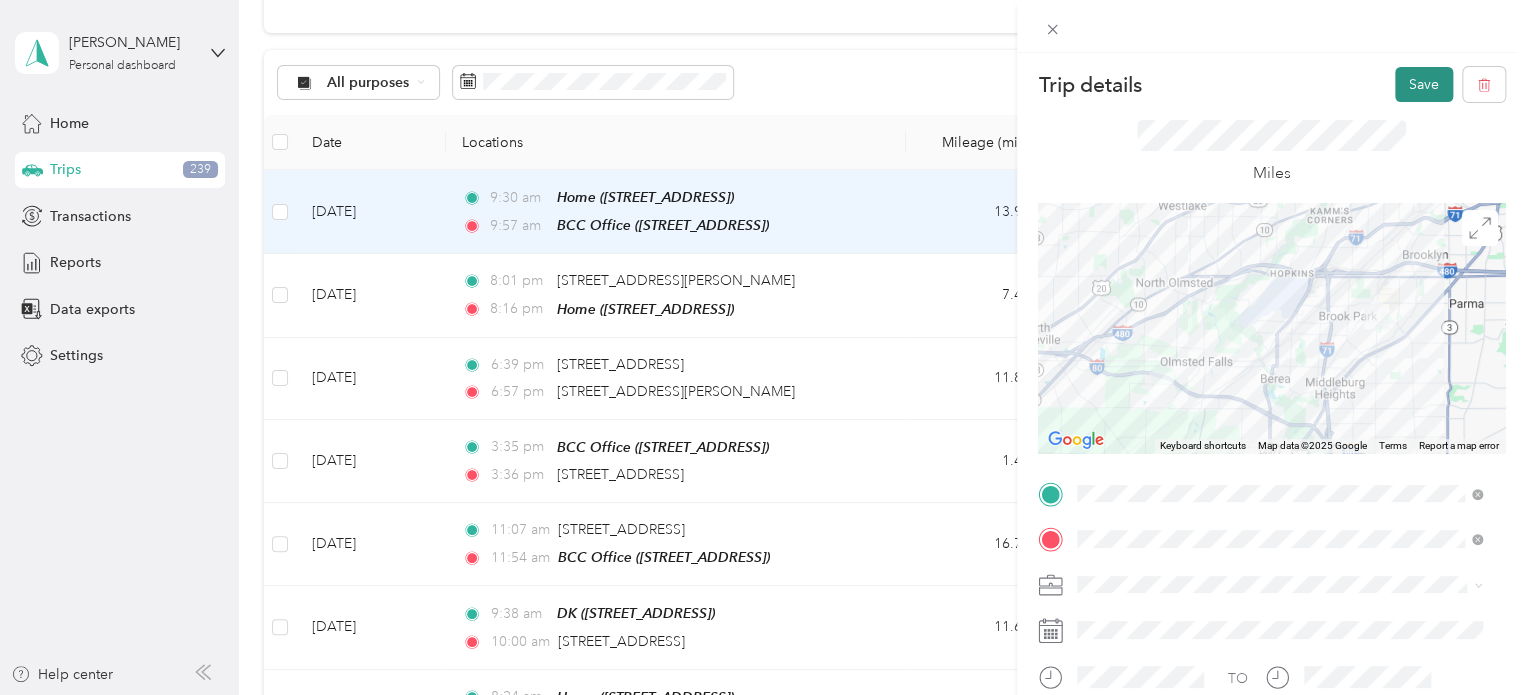 click on "Save" at bounding box center (1424, 84) 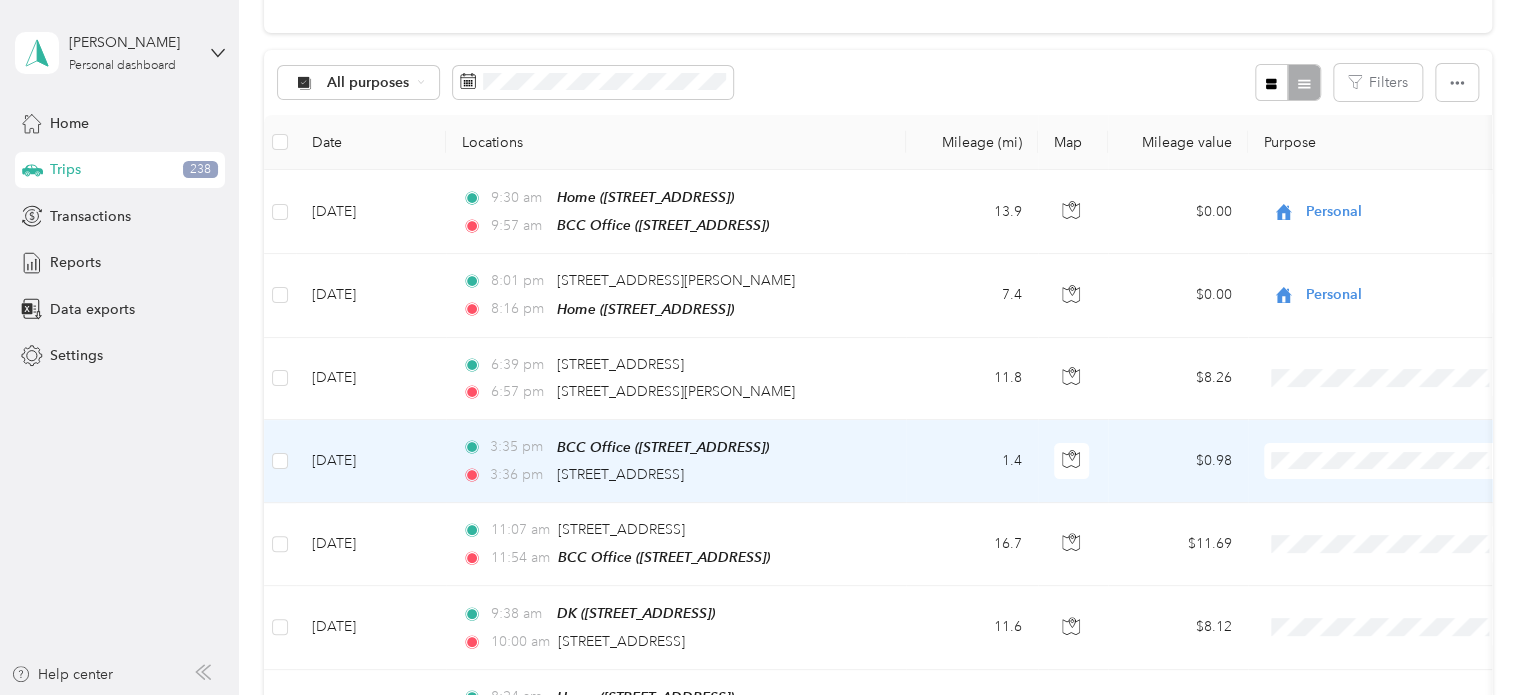 click on "Personal" at bounding box center [1405, 528] 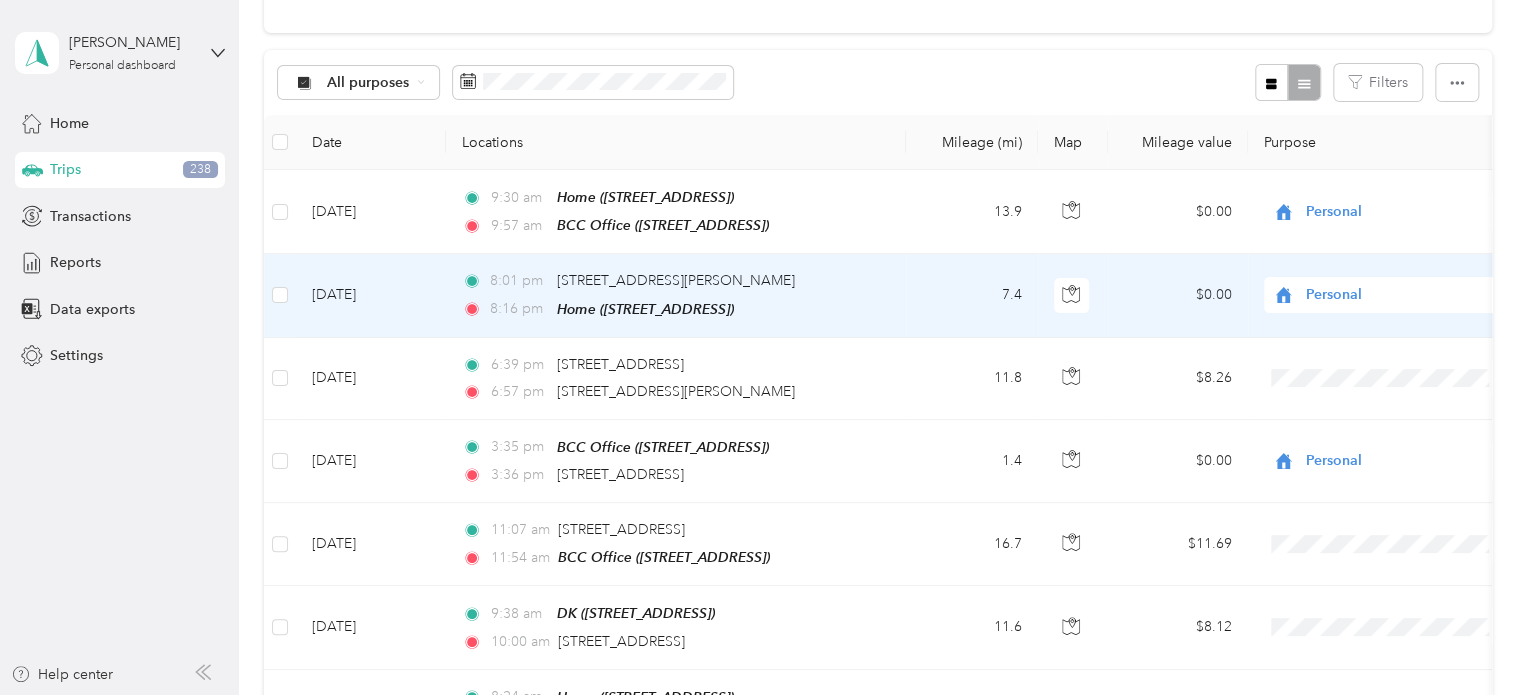 click on "Personal" at bounding box center (1397, 295) 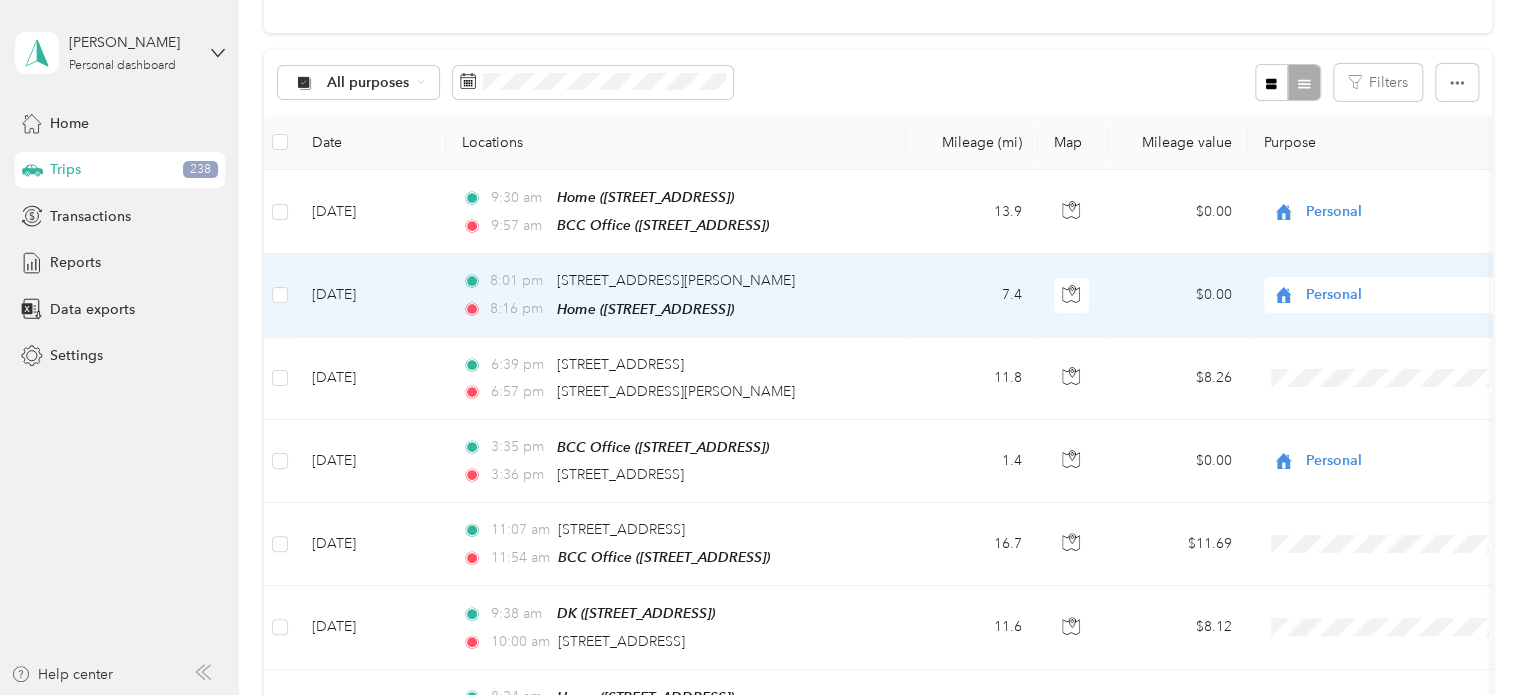 click on "Cuyahoga DD" at bounding box center [1388, 329] 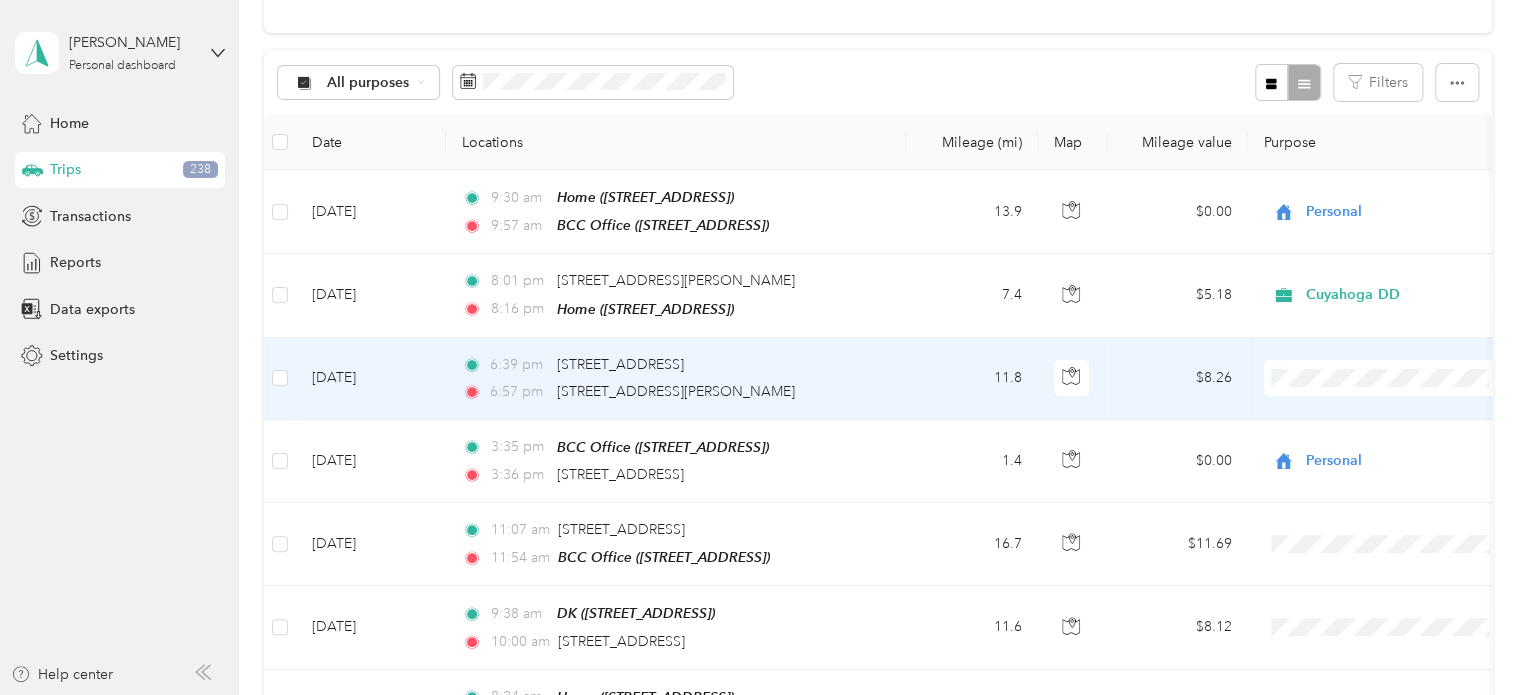 click on "Cuyahoga DD" at bounding box center [1388, 410] 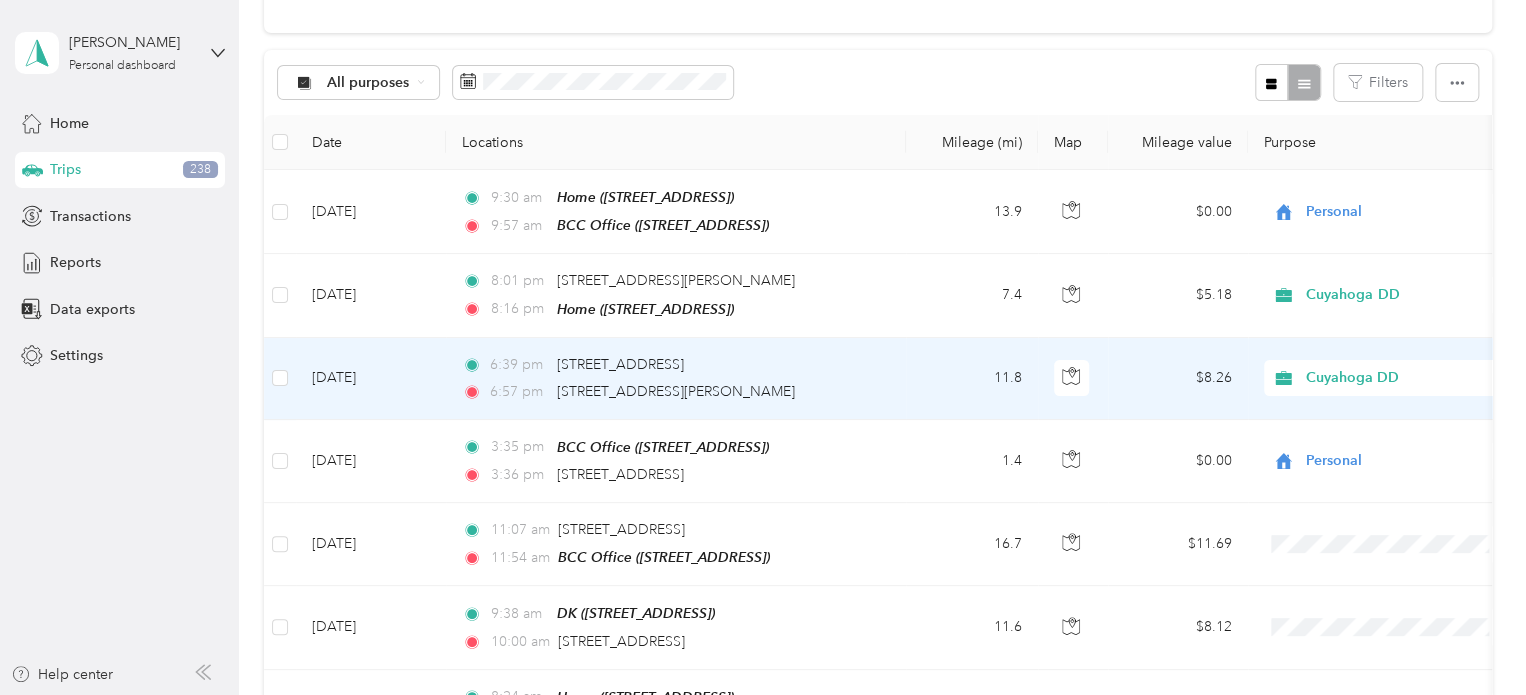 click on "6:39 pm [STREET_ADDRESS]" at bounding box center [672, 365] 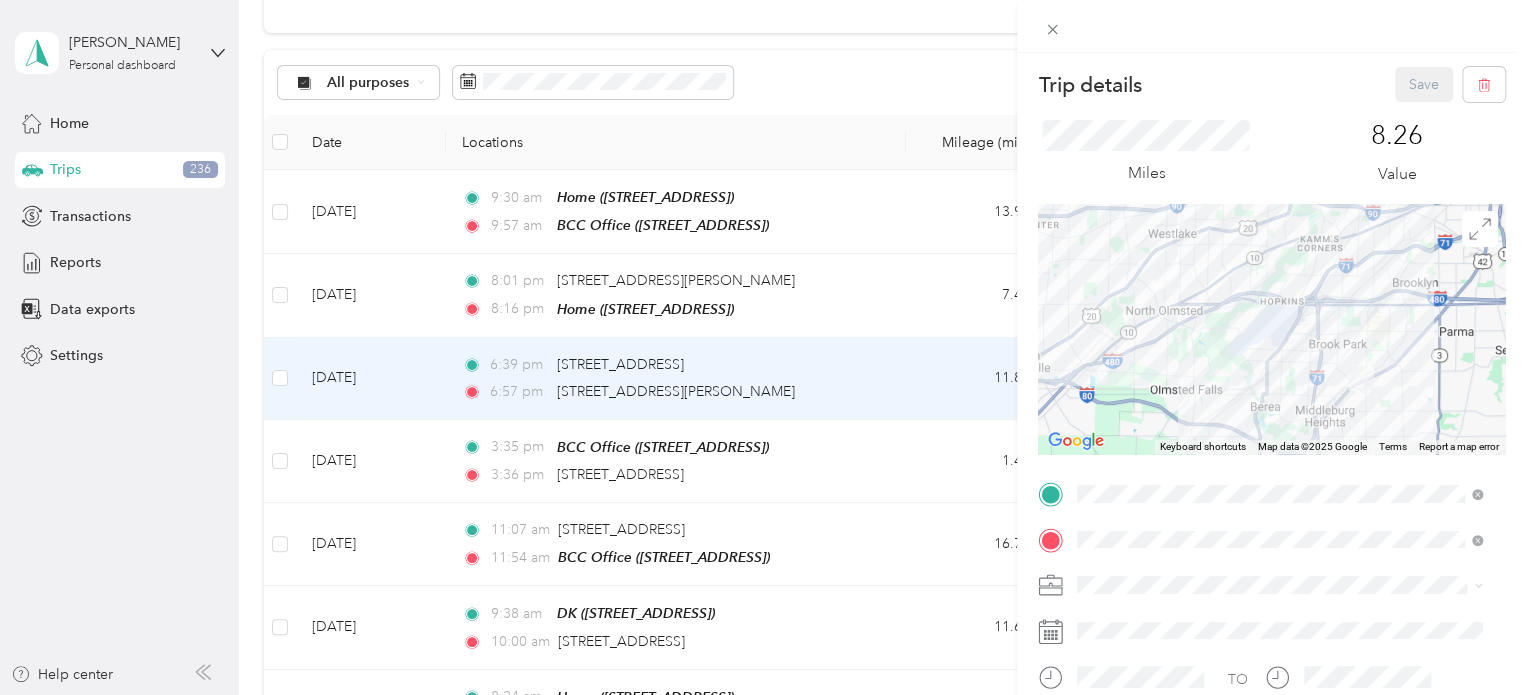 click on "[STREET_ADDRESS]" at bounding box center (1178, 271) 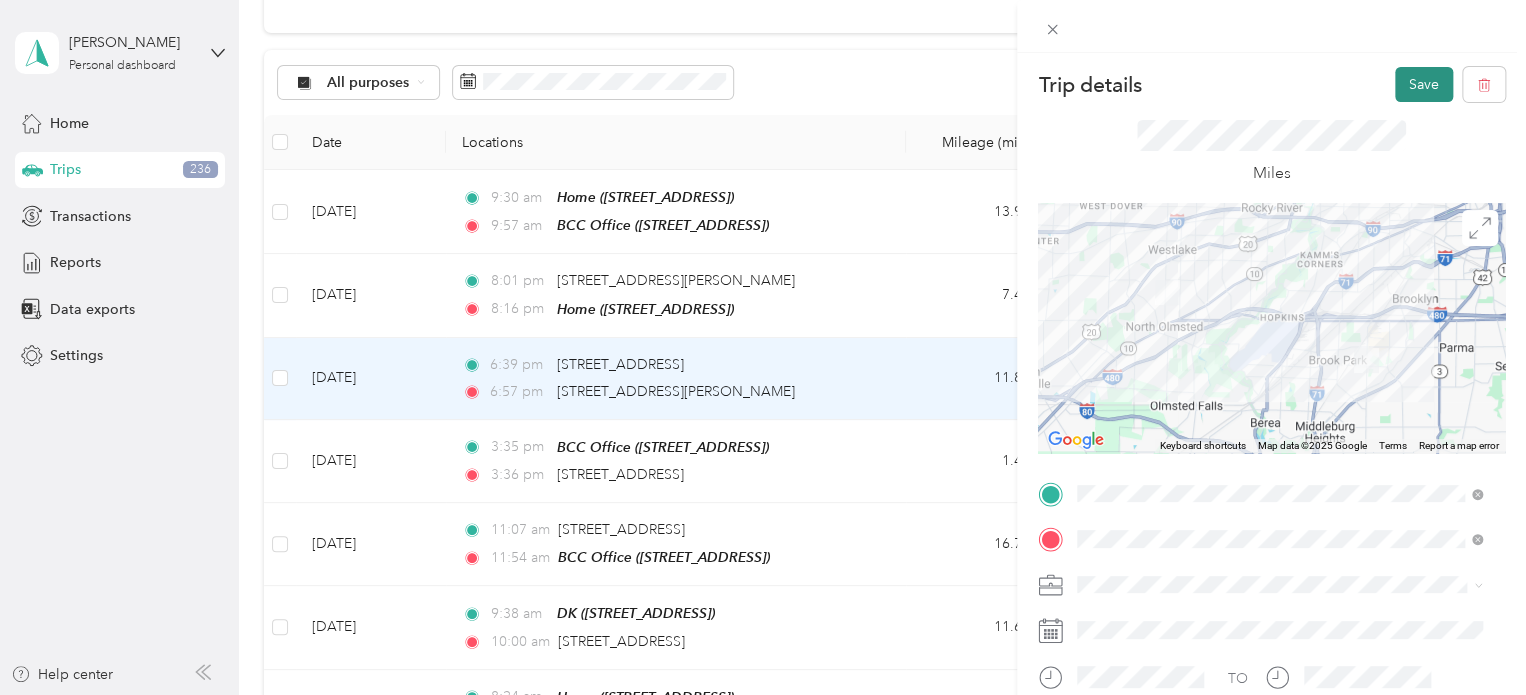 click on "Save" at bounding box center [1424, 84] 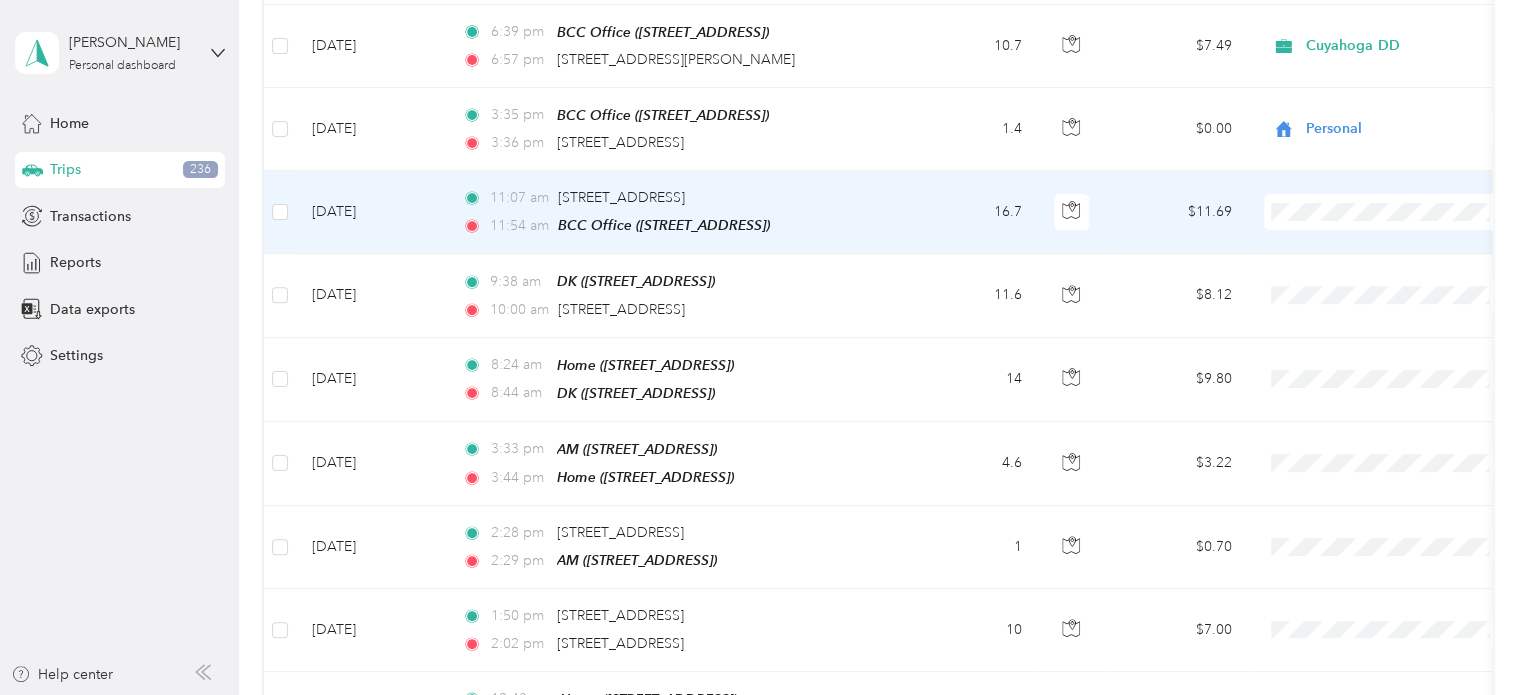 scroll, scrollTop: 506, scrollLeft: 0, axis: vertical 